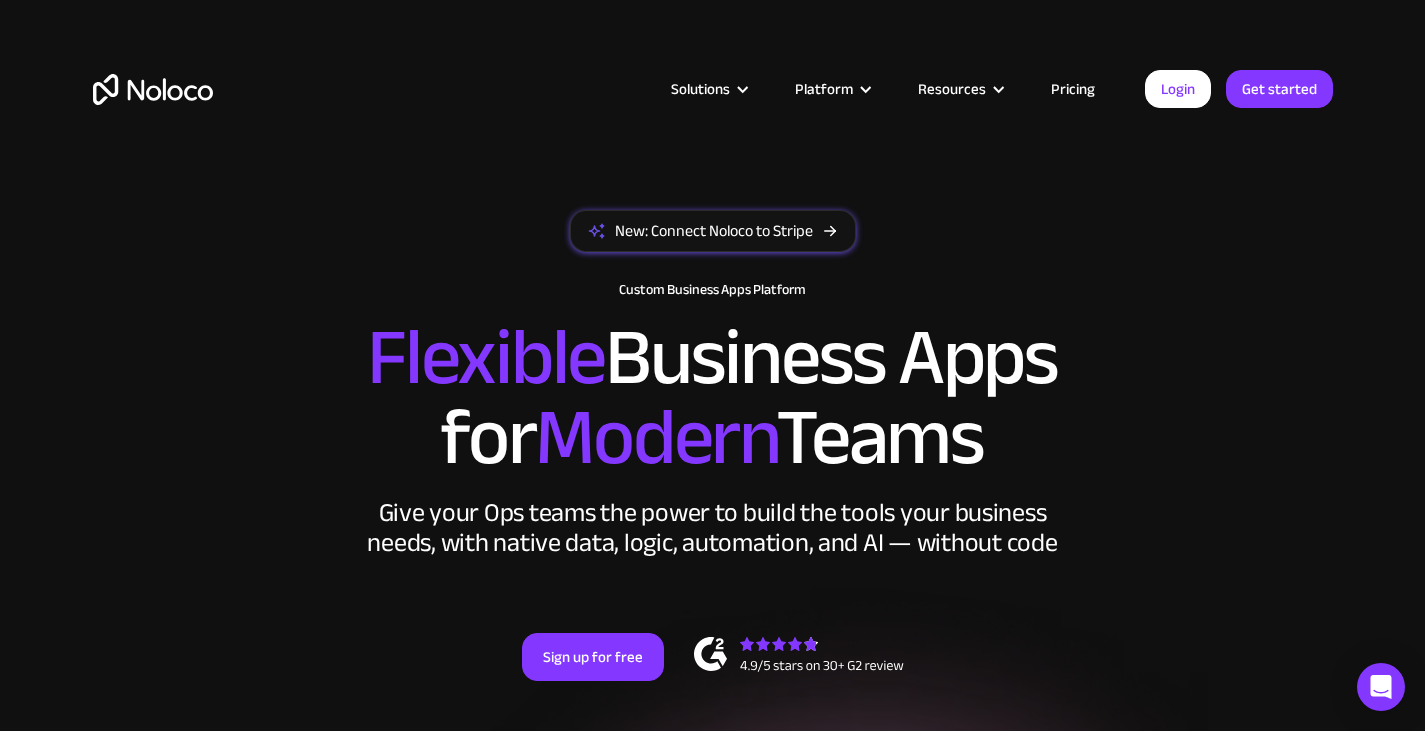 scroll, scrollTop: 0, scrollLeft: 0, axis: both 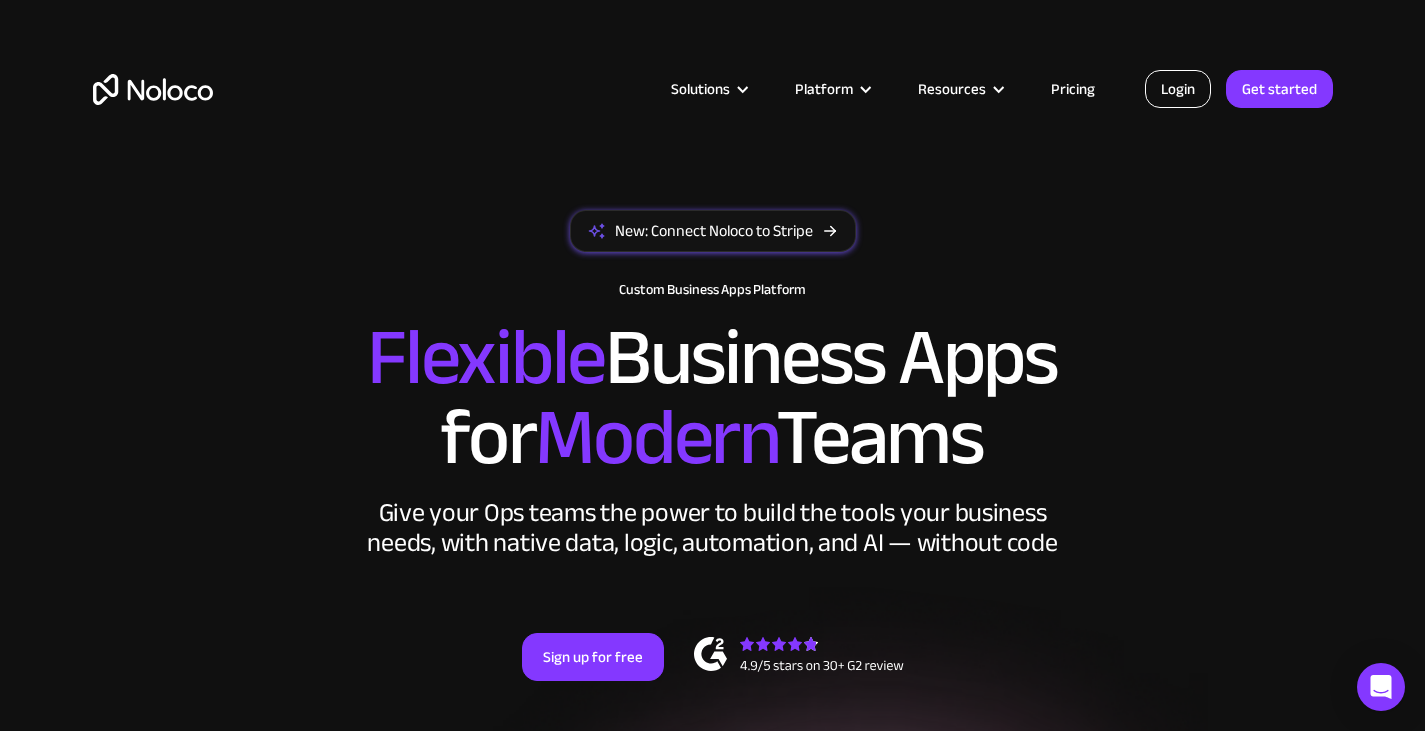 click on "Login" at bounding box center (1178, 89) 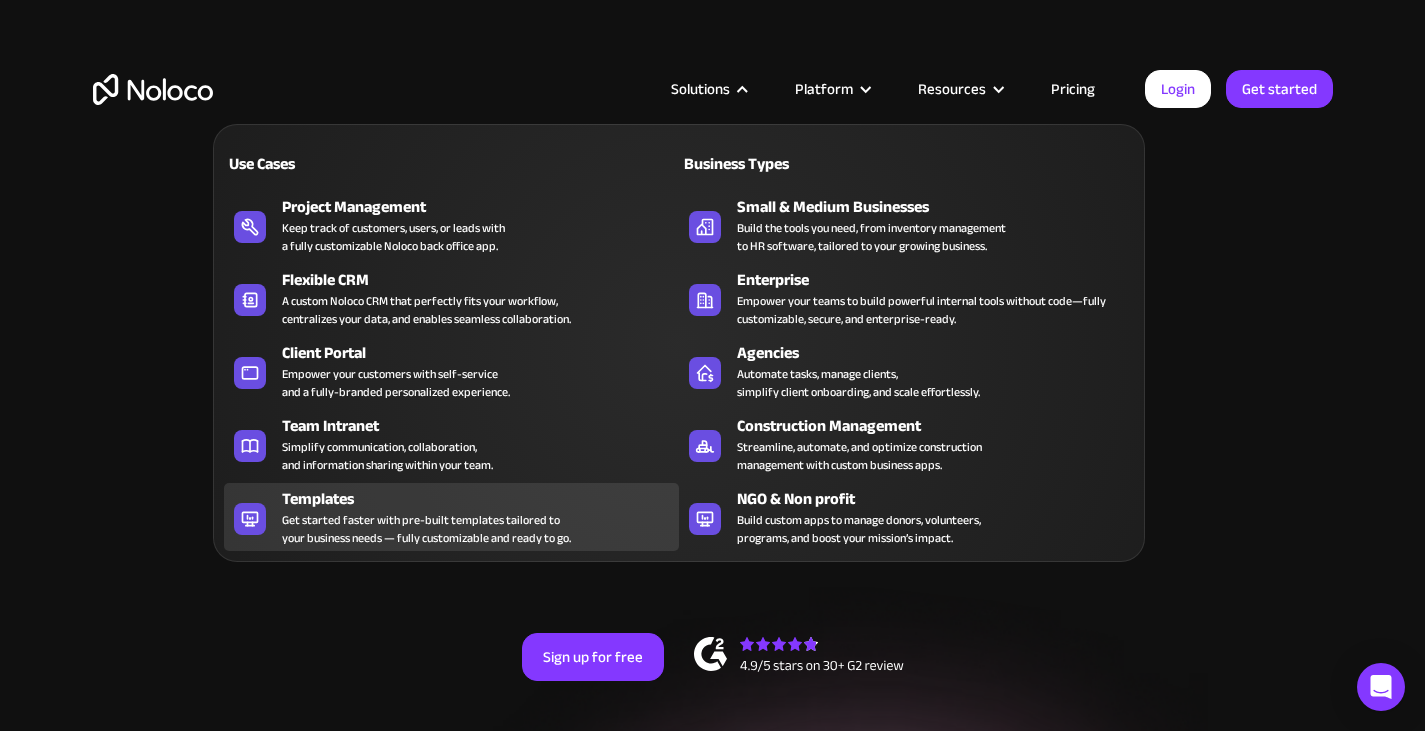 click on "Get started faster with pre-built templates tailored to  your business needs — fully customizable and ready to go." at bounding box center (426, 529) 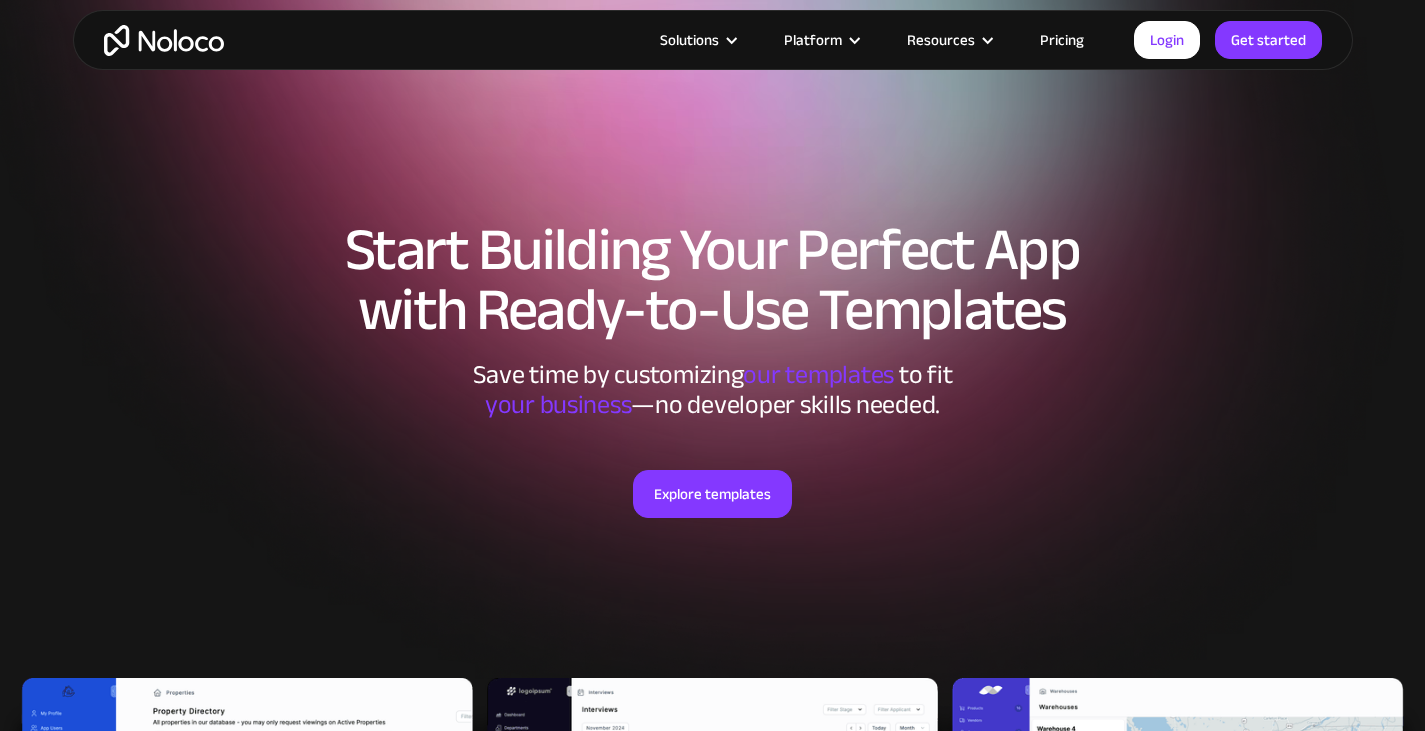 scroll, scrollTop: 357, scrollLeft: 0, axis: vertical 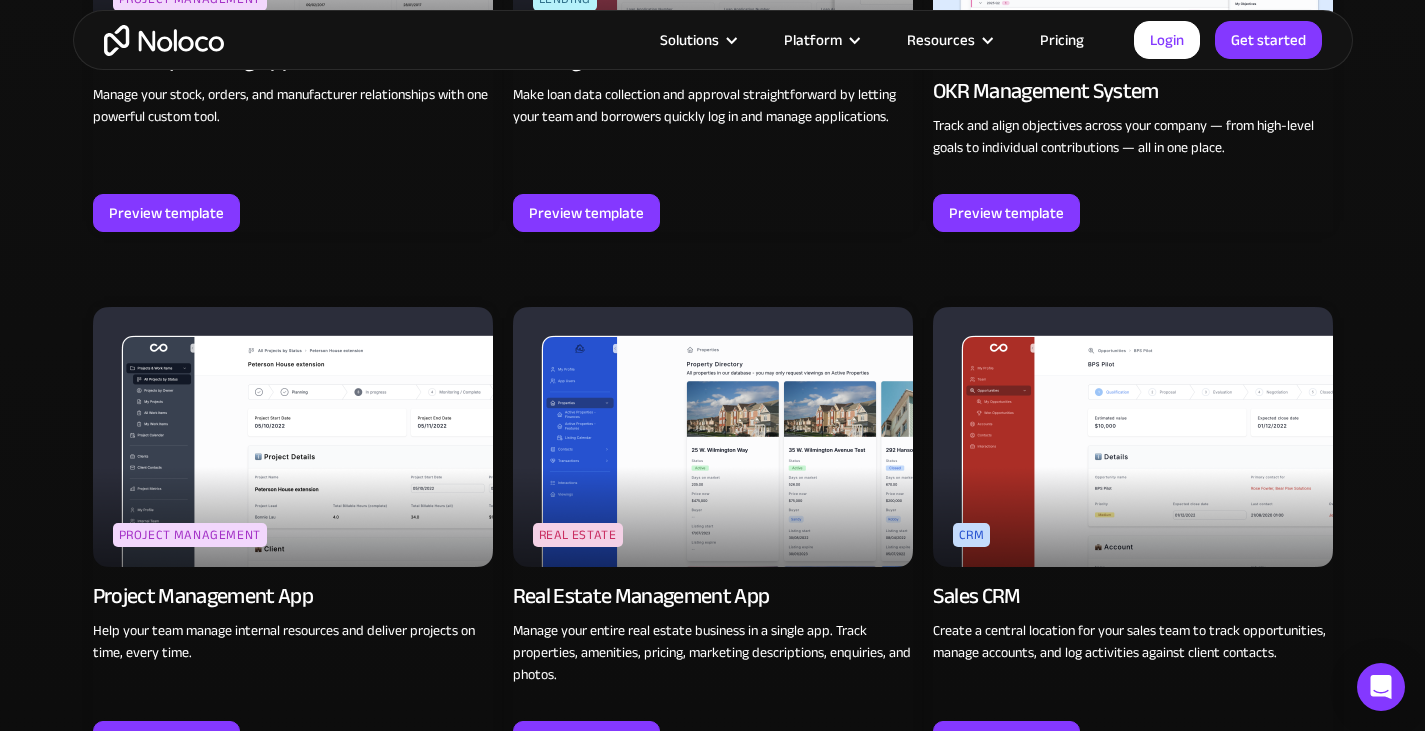 click at bounding box center [1133, 437] 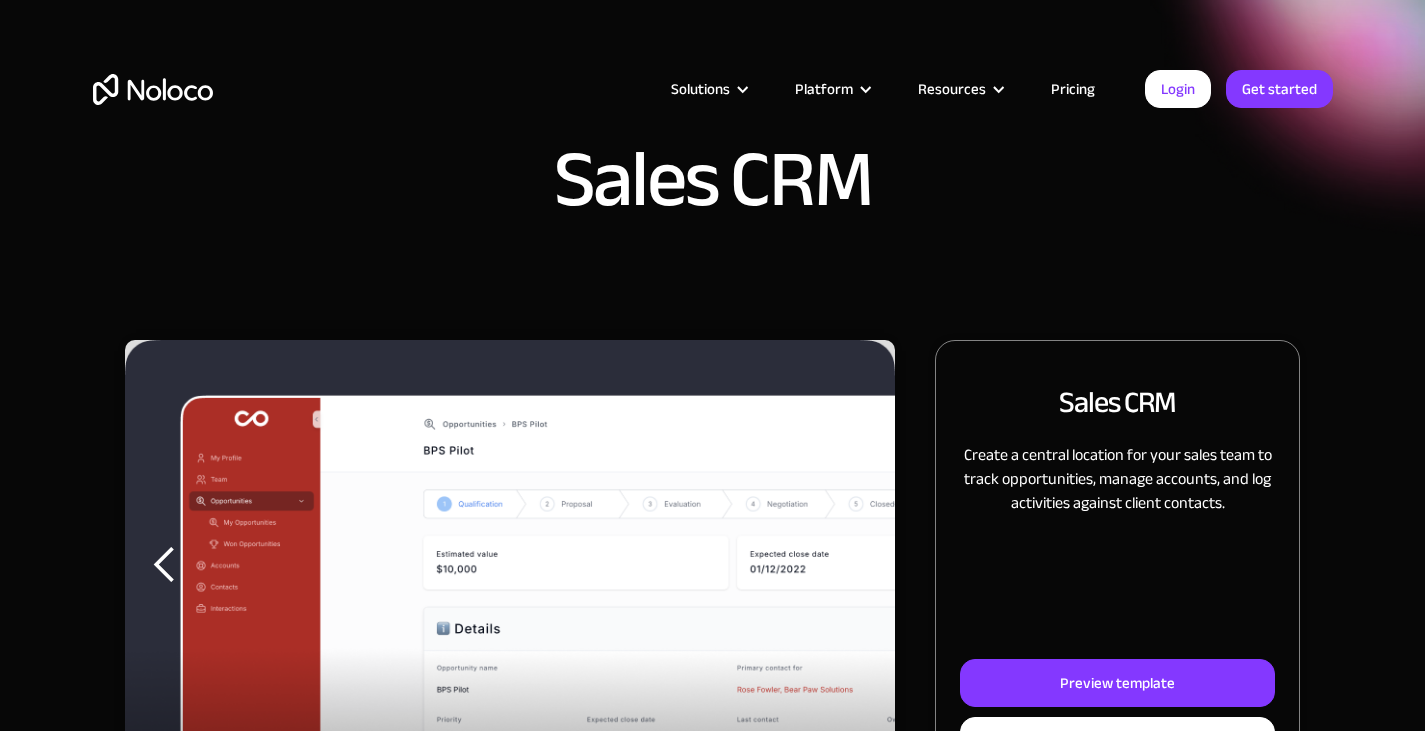 scroll, scrollTop: 0, scrollLeft: 0, axis: both 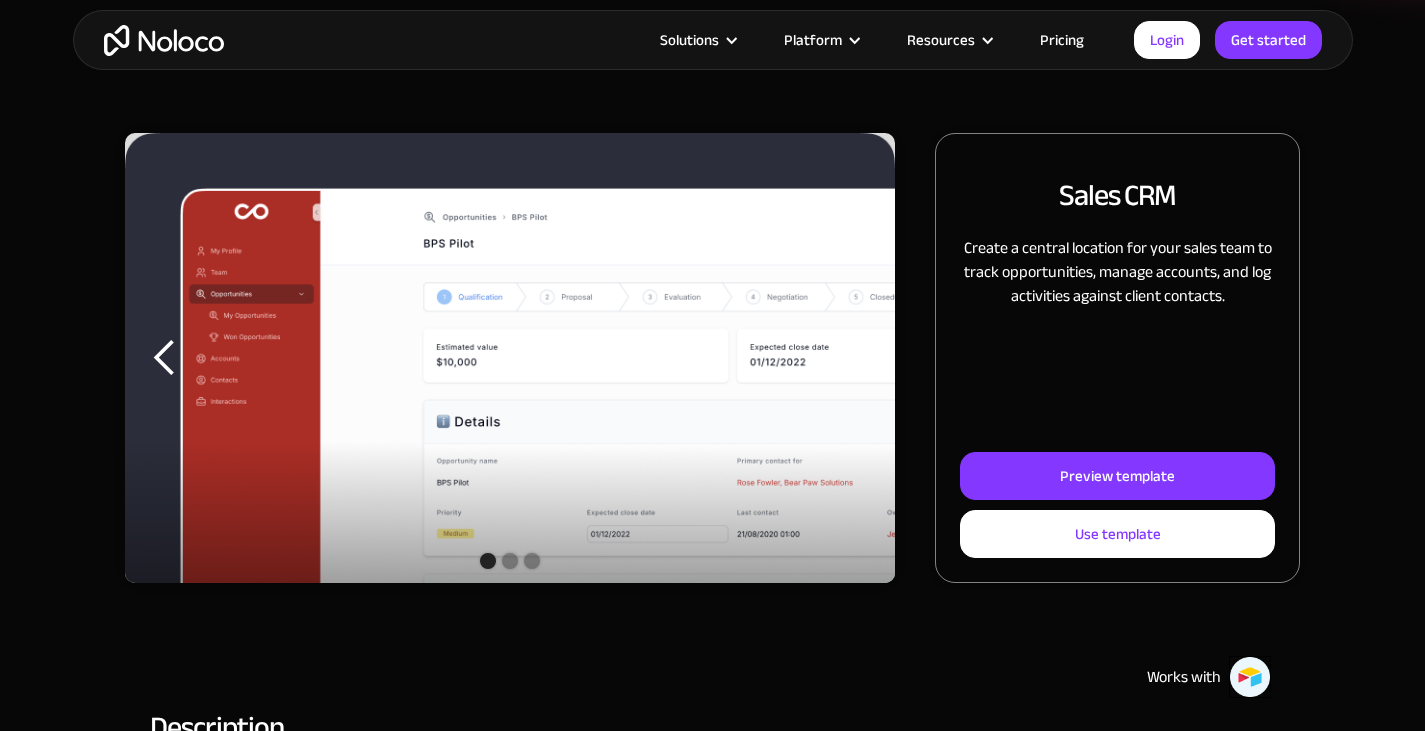 click at bounding box center [164, 40] 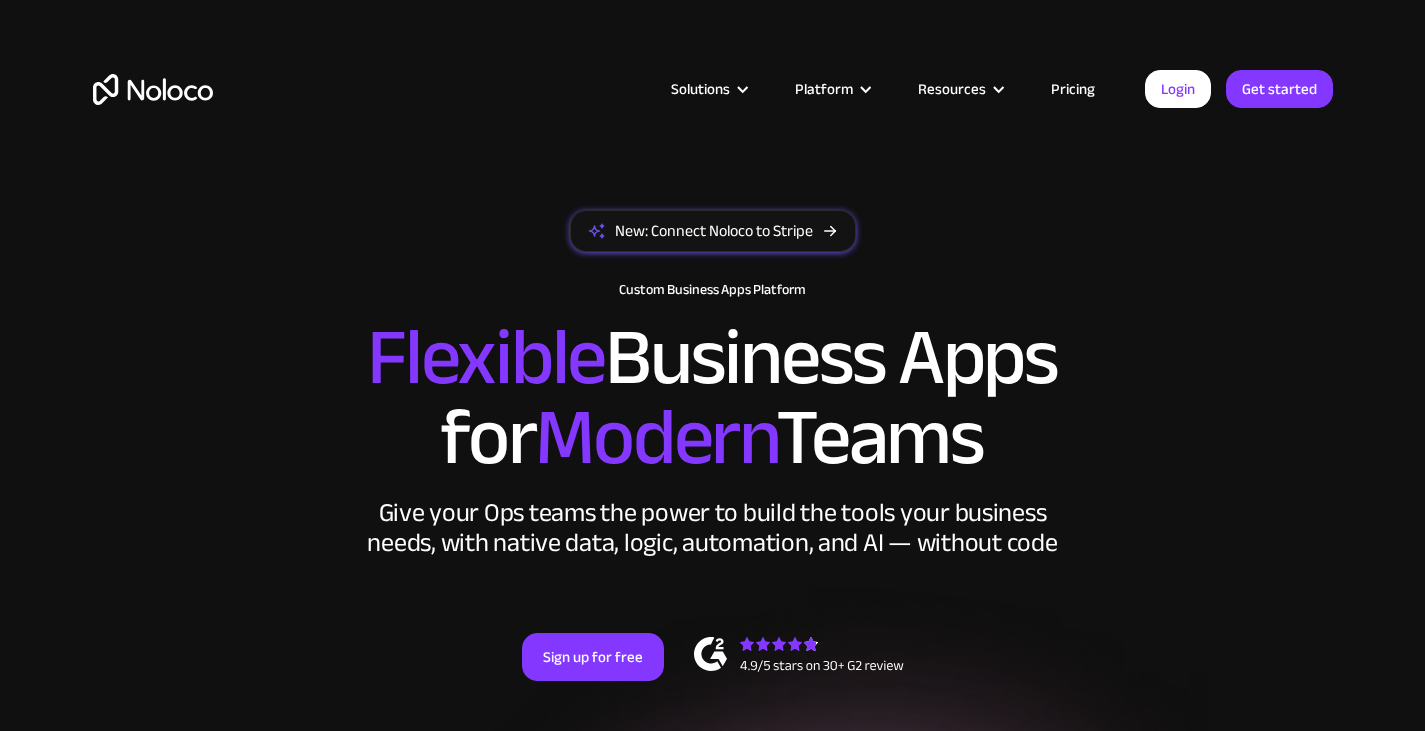 scroll, scrollTop: 0, scrollLeft: 0, axis: both 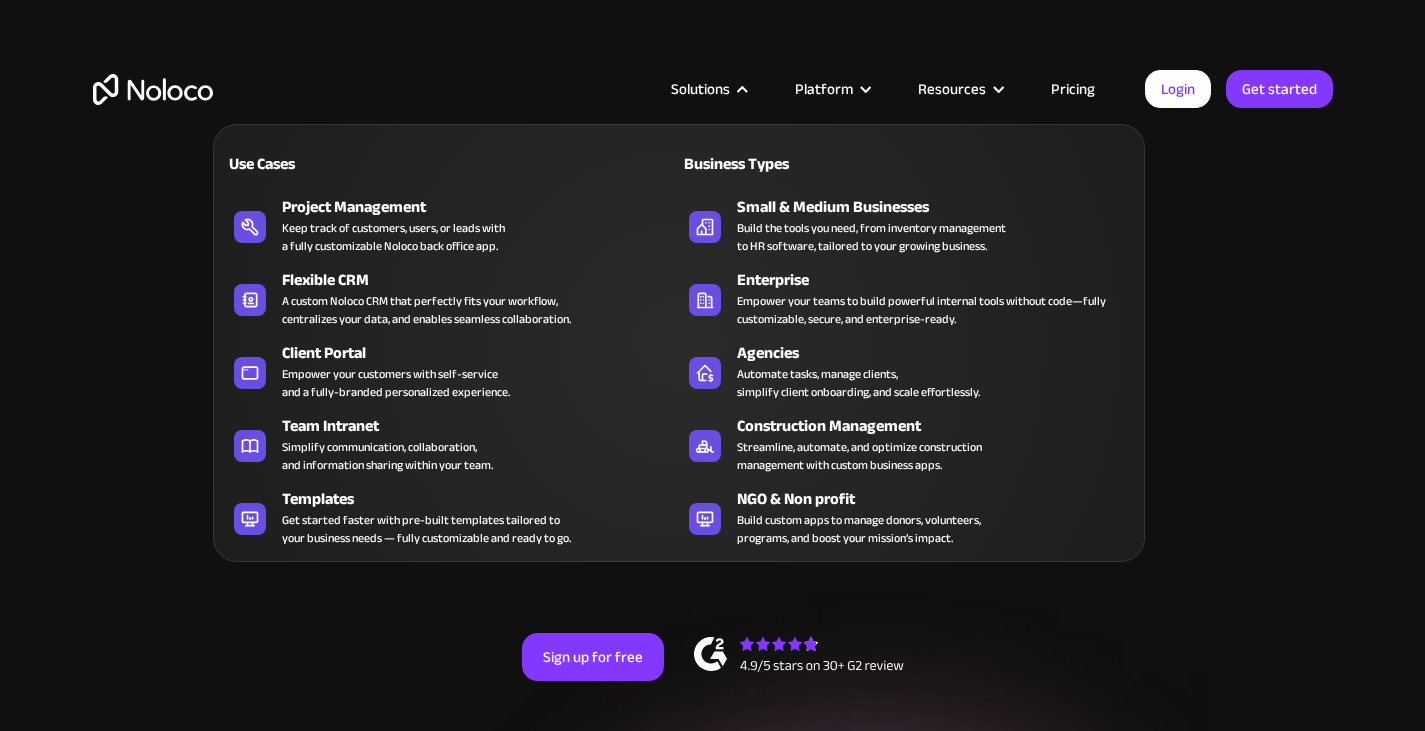 click on "Solutions" at bounding box center (700, 89) 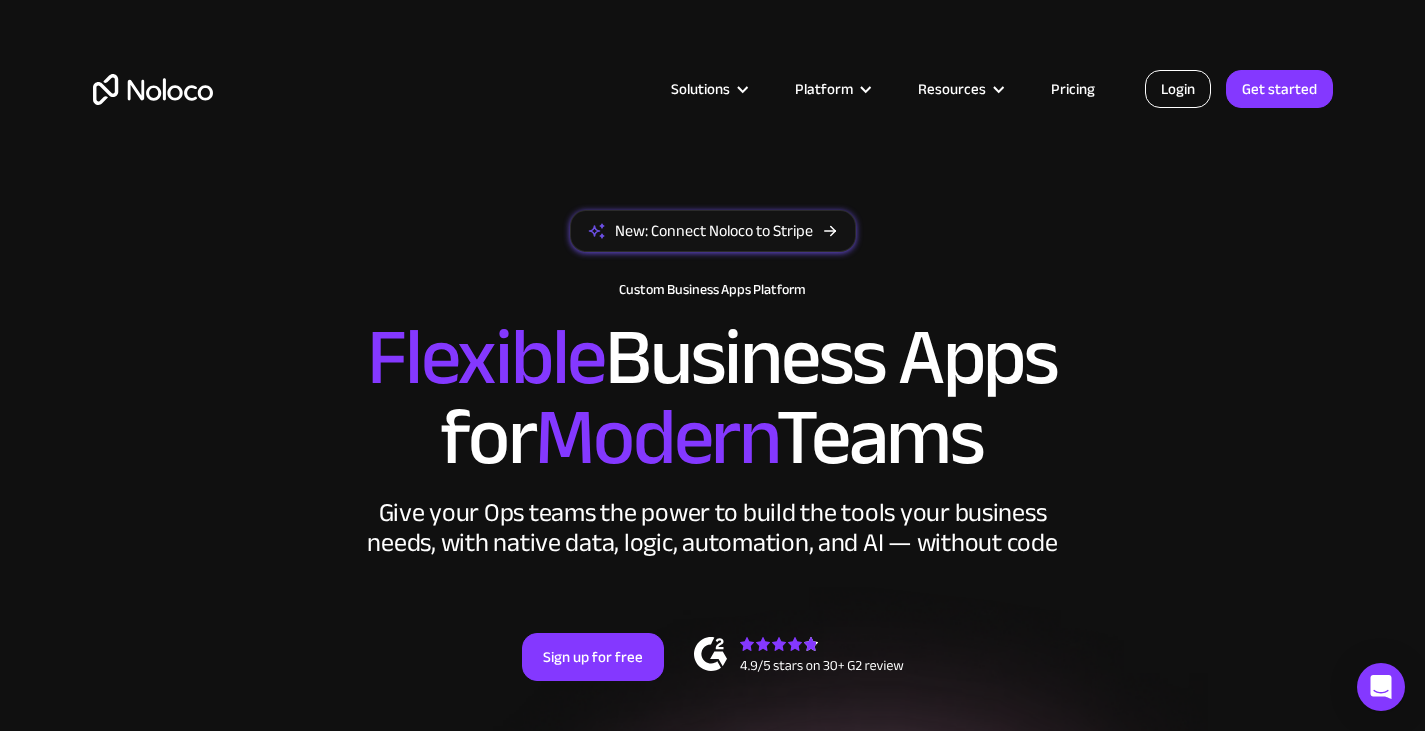 click on "Login" at bounding box center (1178, 89) 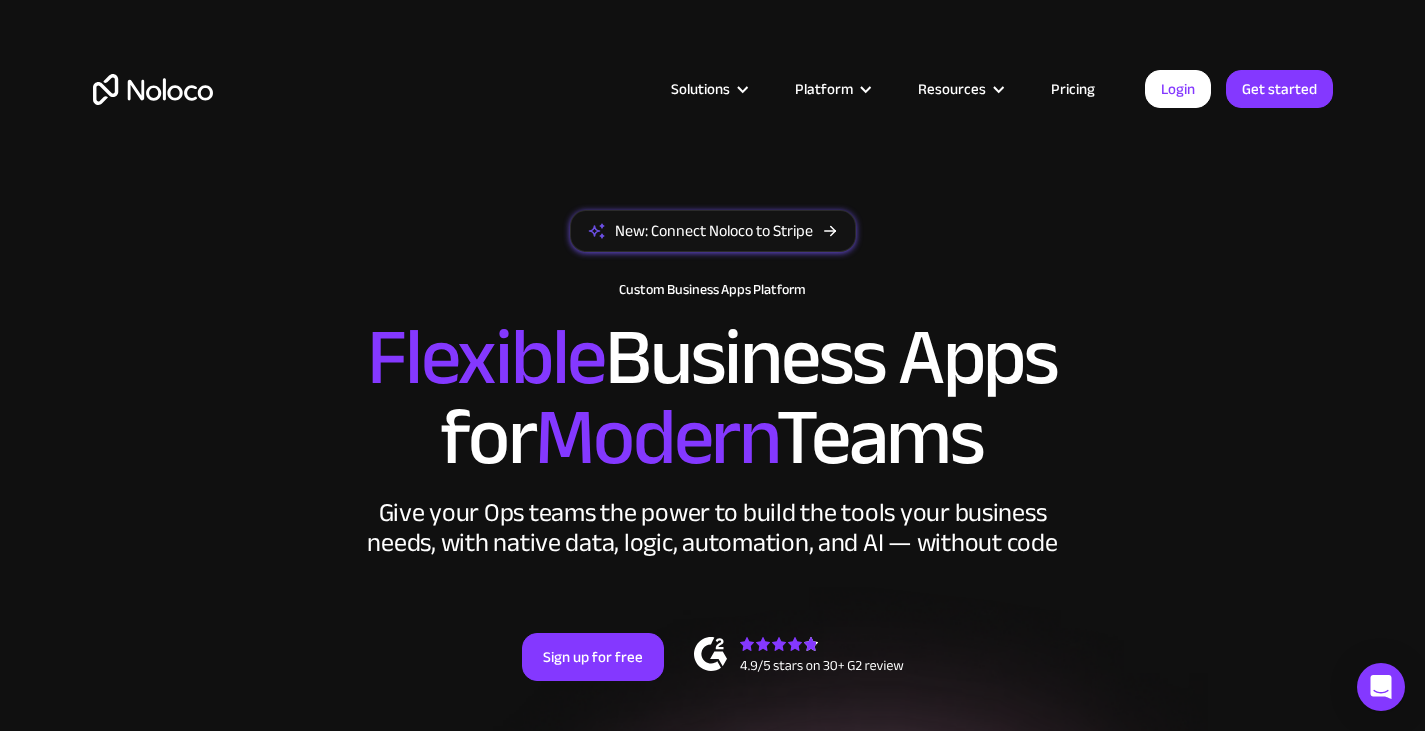 scroll, scrollTop: 0, scrollLeft: 0, axis: both 